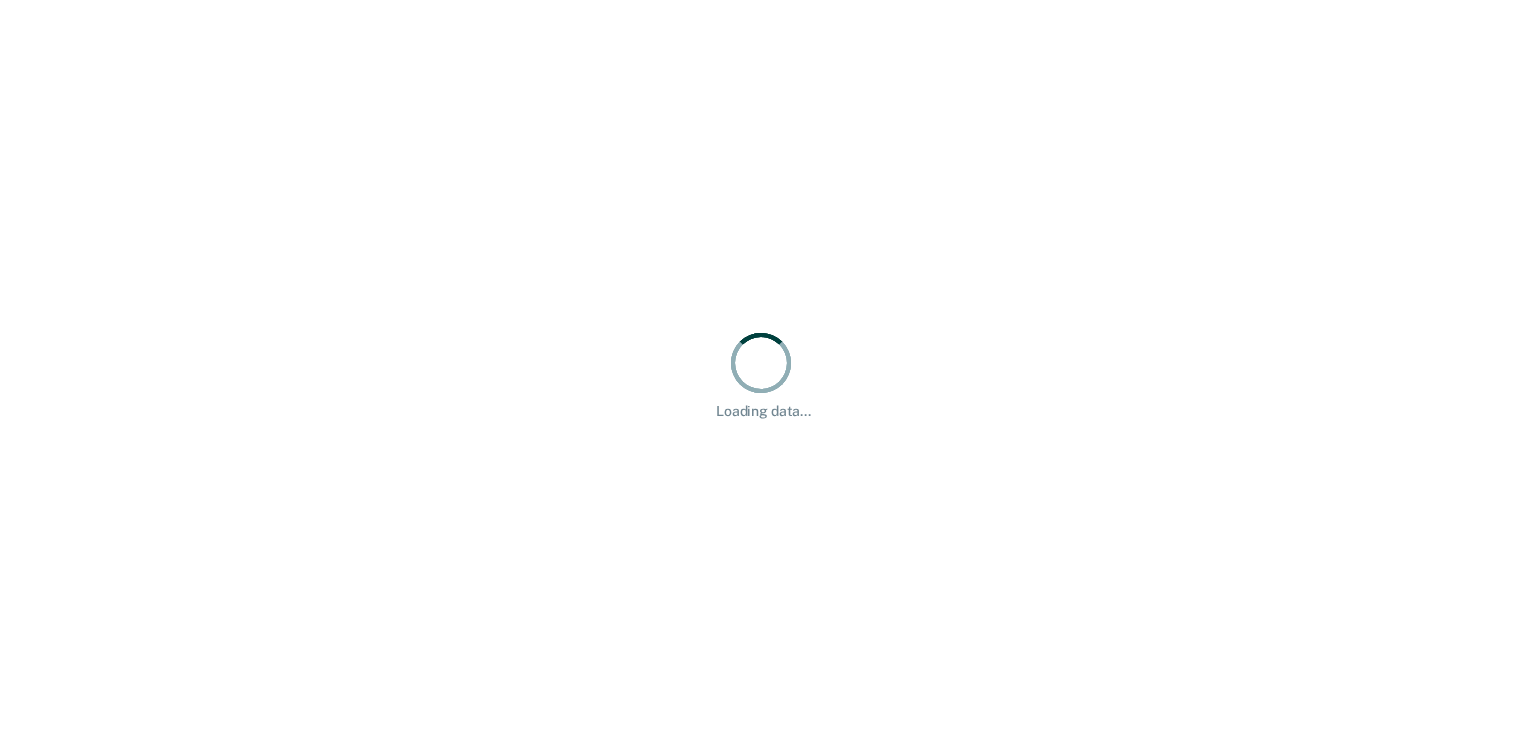 scroll, scrollTop: 0, scrollLeft: 0, axis: both 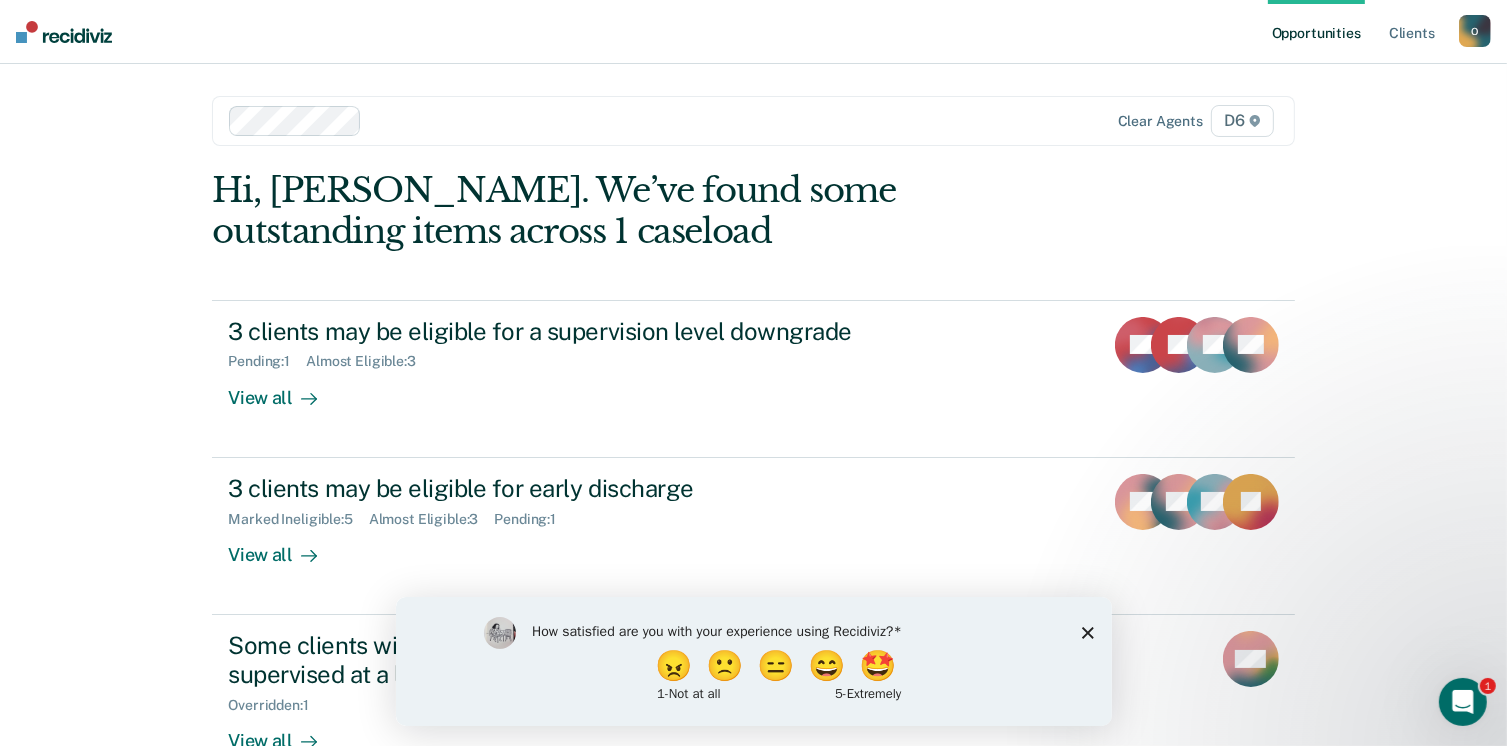 click 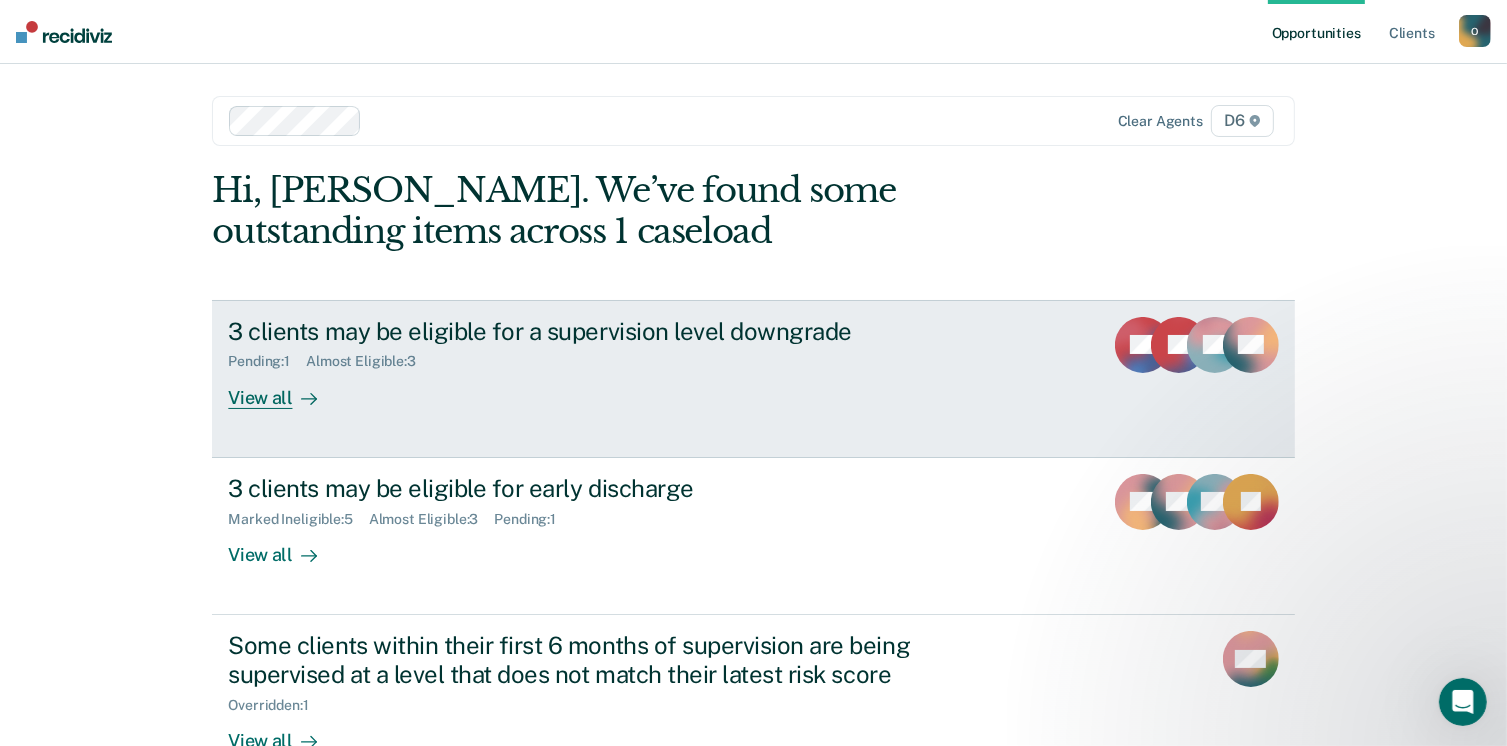 click on "3 clients may be eligible for a supervision level downgrade Pending :  1 Almost Eligible :  3 View all   HP JH PP AB" at bounding box center (753, 379) 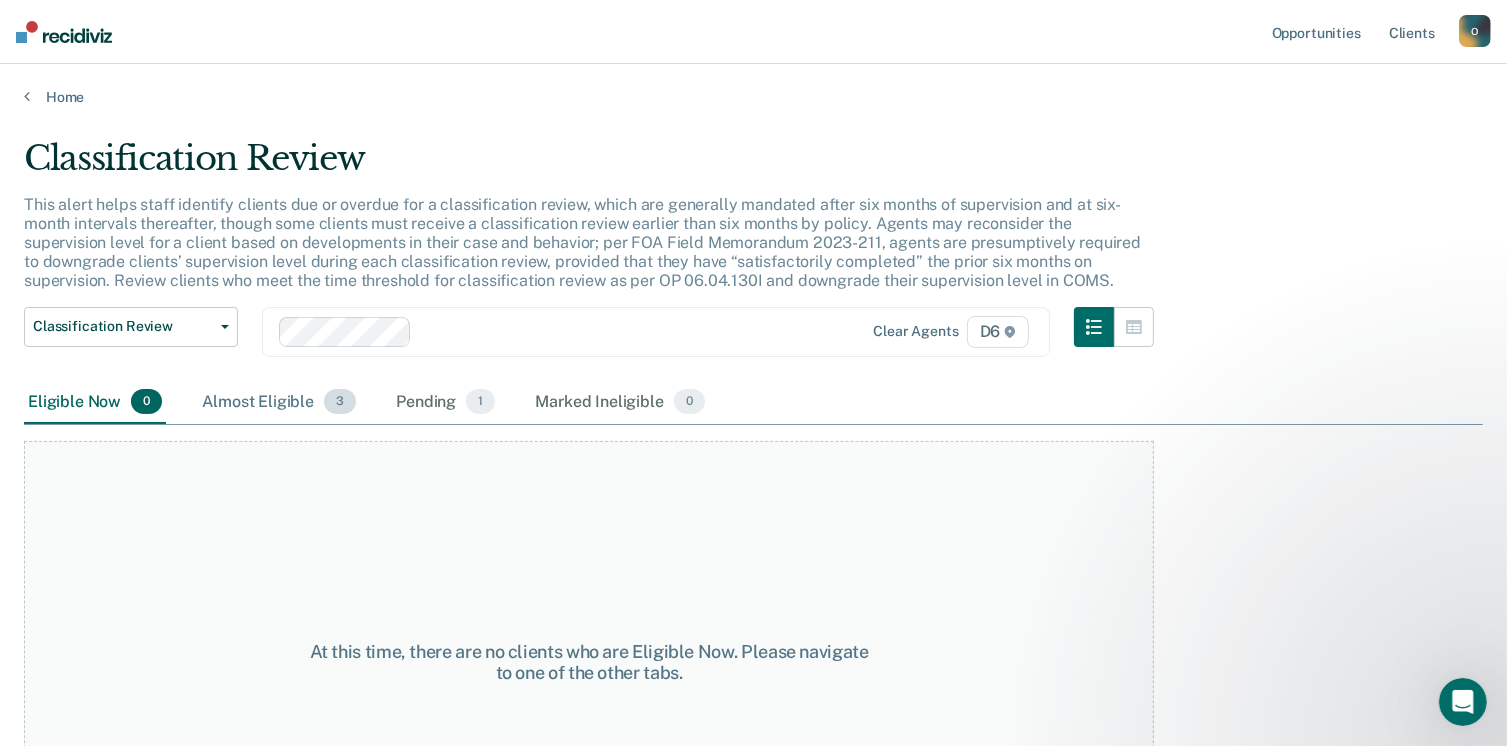 click on "Almost Eligible 3" at bounding box center (279, 403) 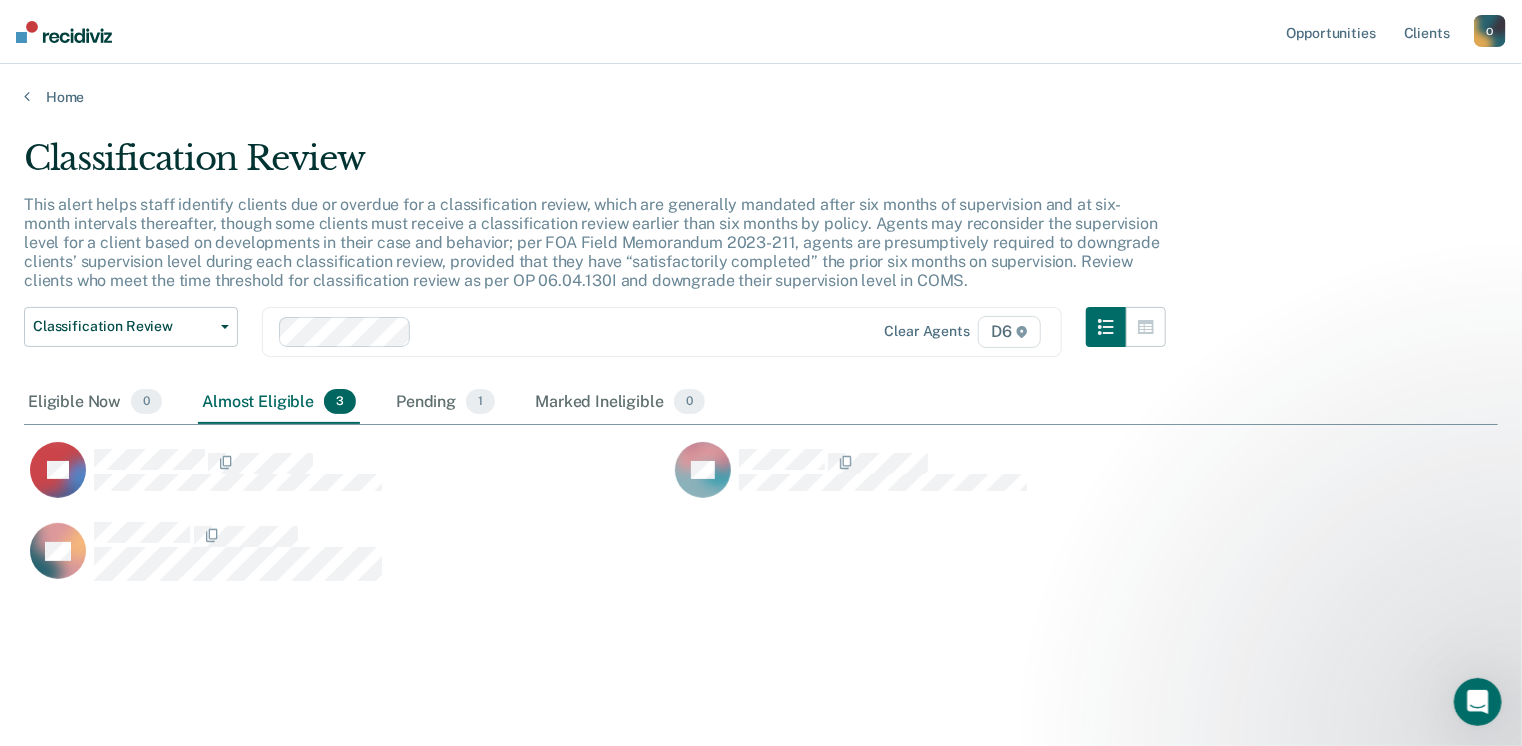 scroll, scrollTop: 16, scrollLeft: 16, axis: both 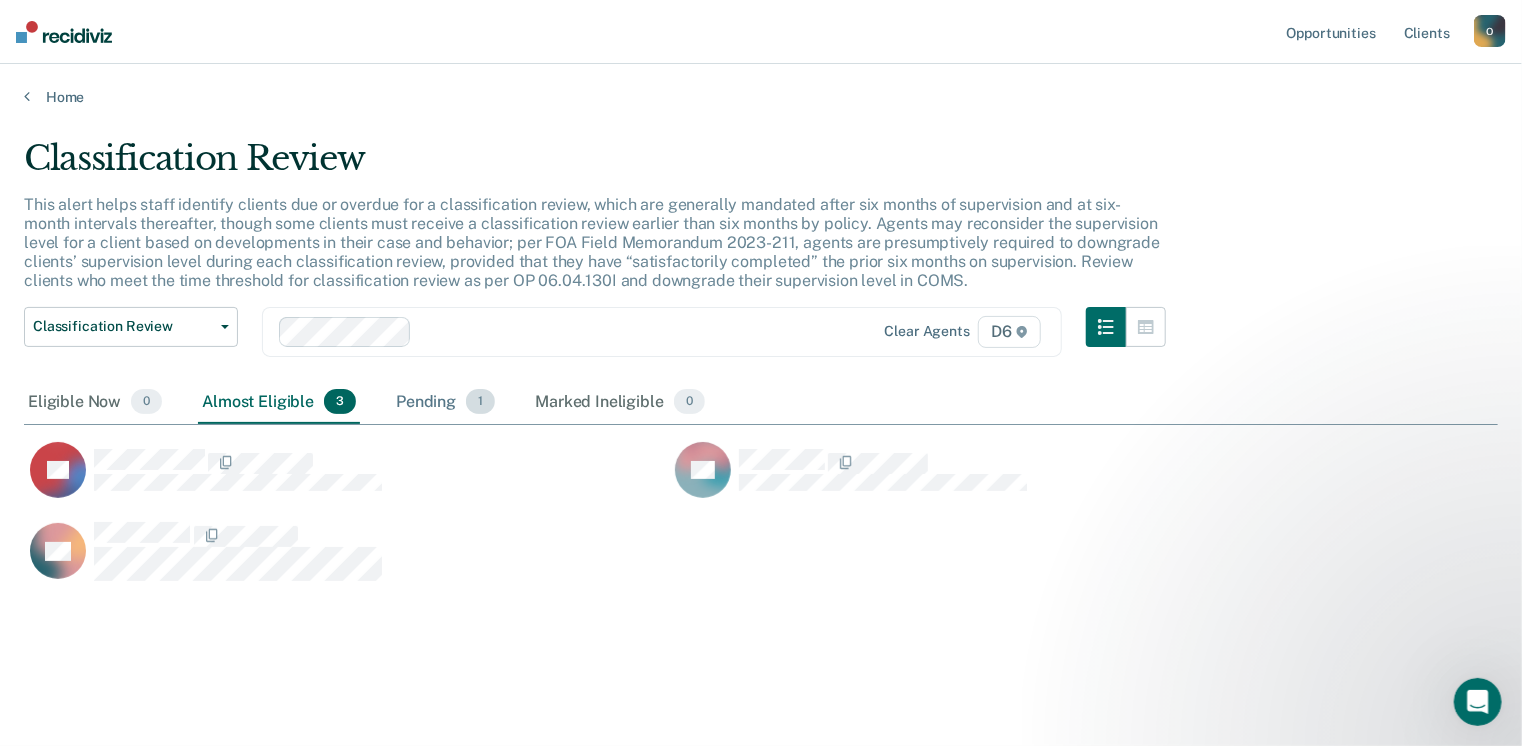 click on "Pending 1" at bounding box center [445, 403] 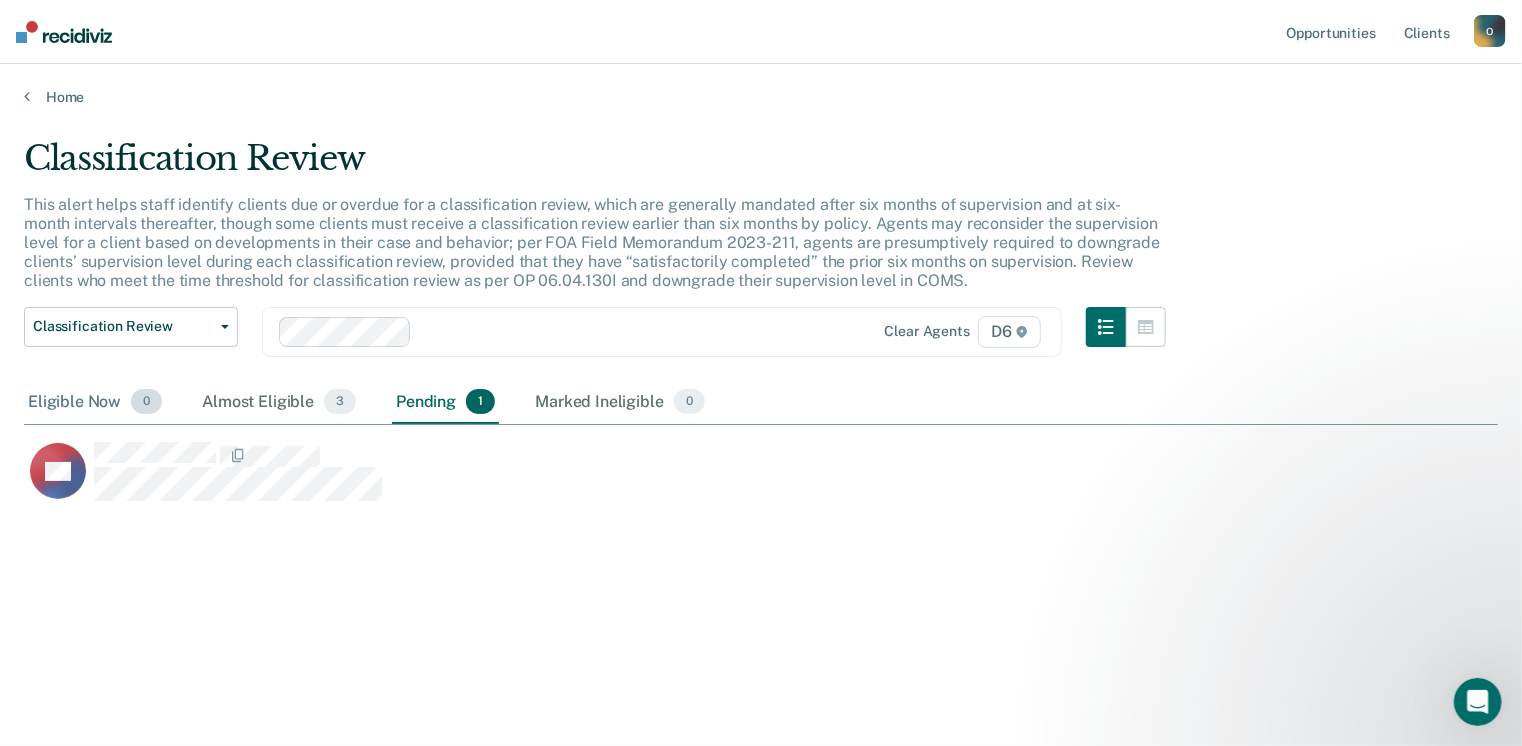 click on "Eligible Now 0" at bounding box center [95, 403] 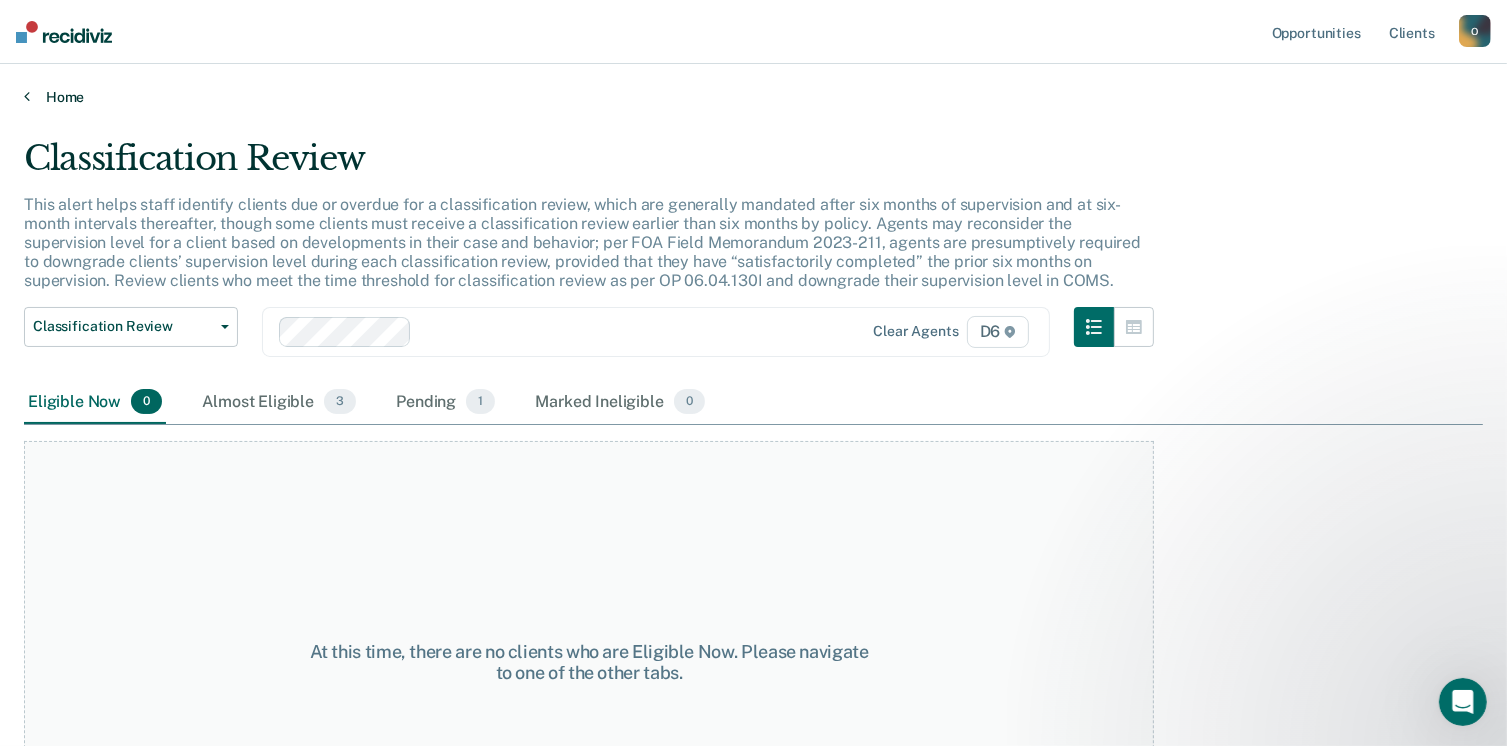 click at bounding box center [27, 96] 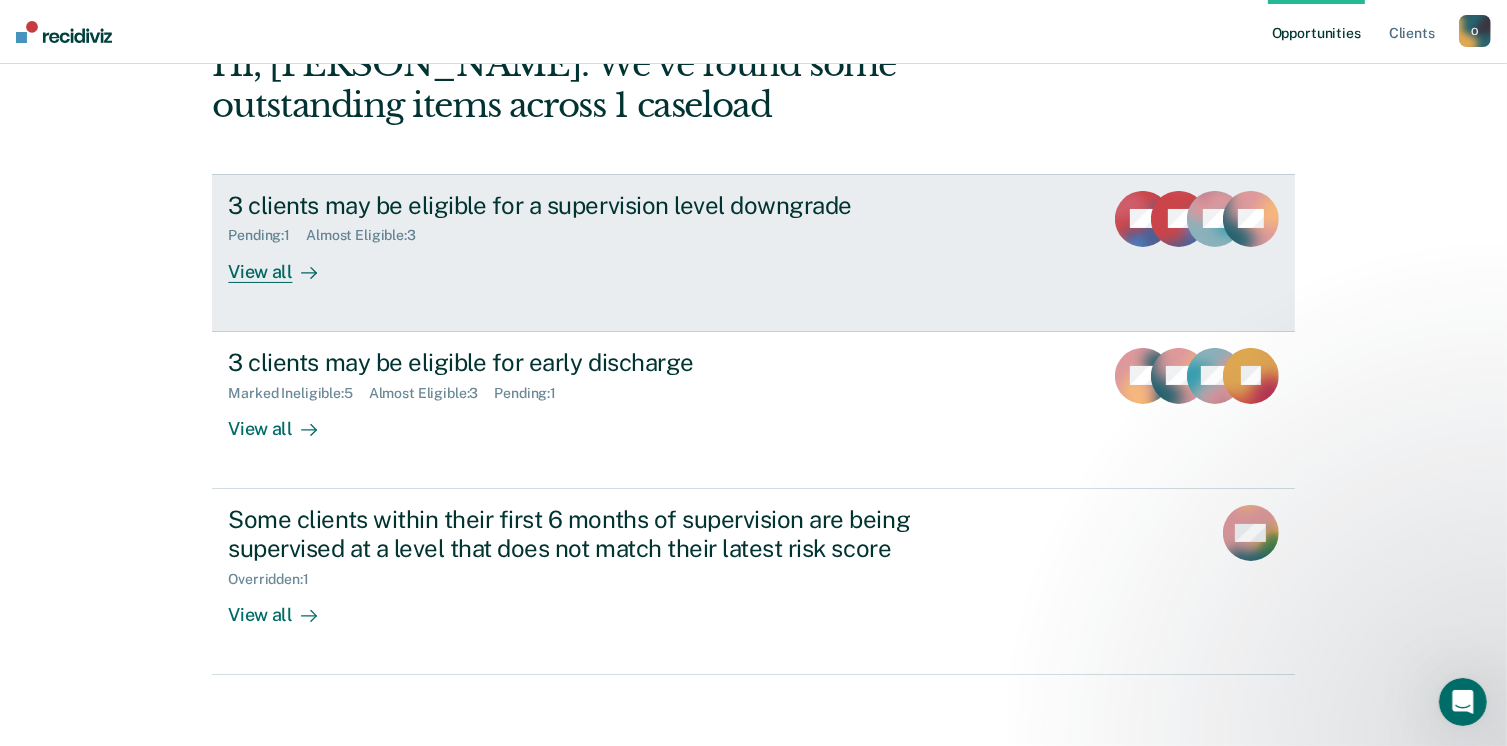 scroll, scrollTop: 128, scrollLeft: 0, axis: vertical 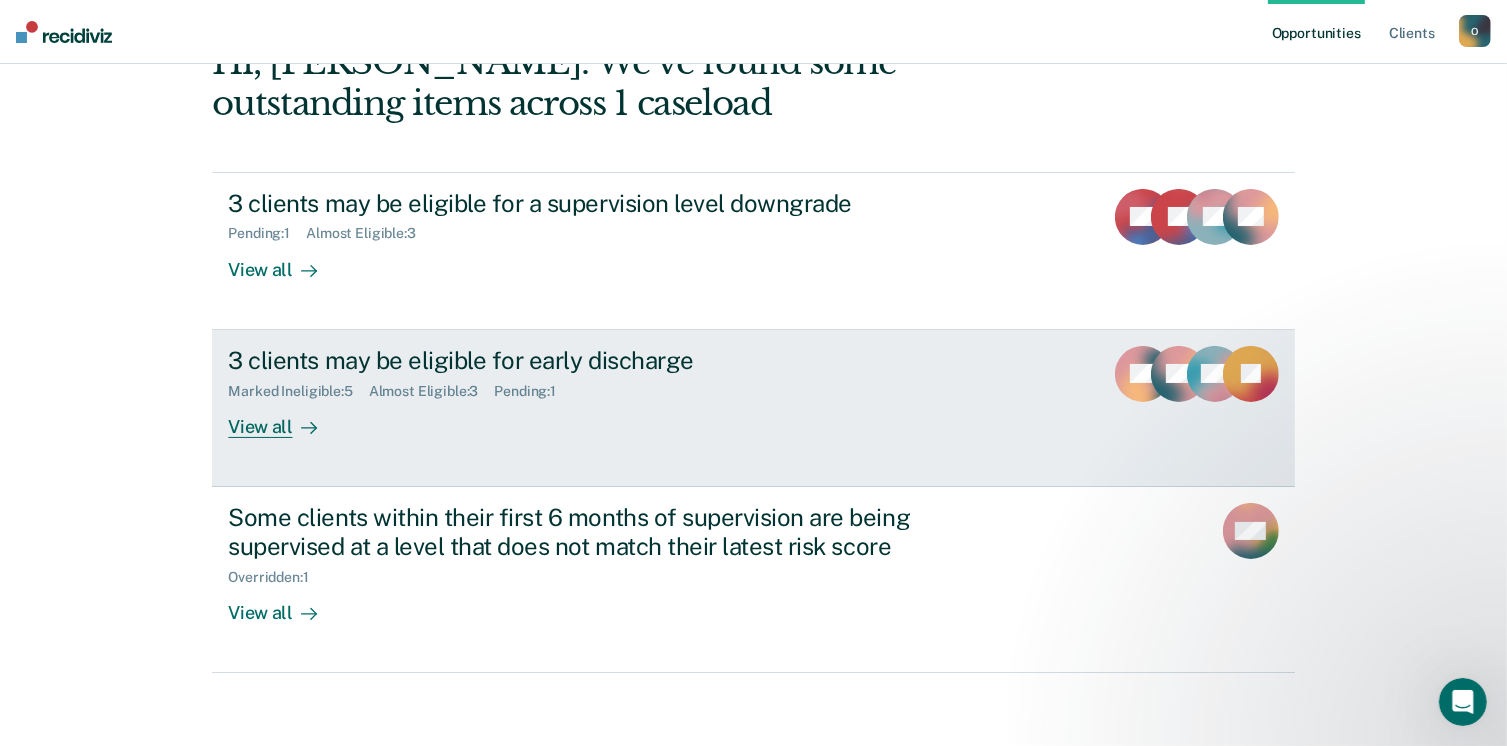 click on "3 clients may be eligible for early discharge Marked Ineligible :  5 Almost Eligible :  3 Pending :  1 View all" at bounding box center [603, 392] 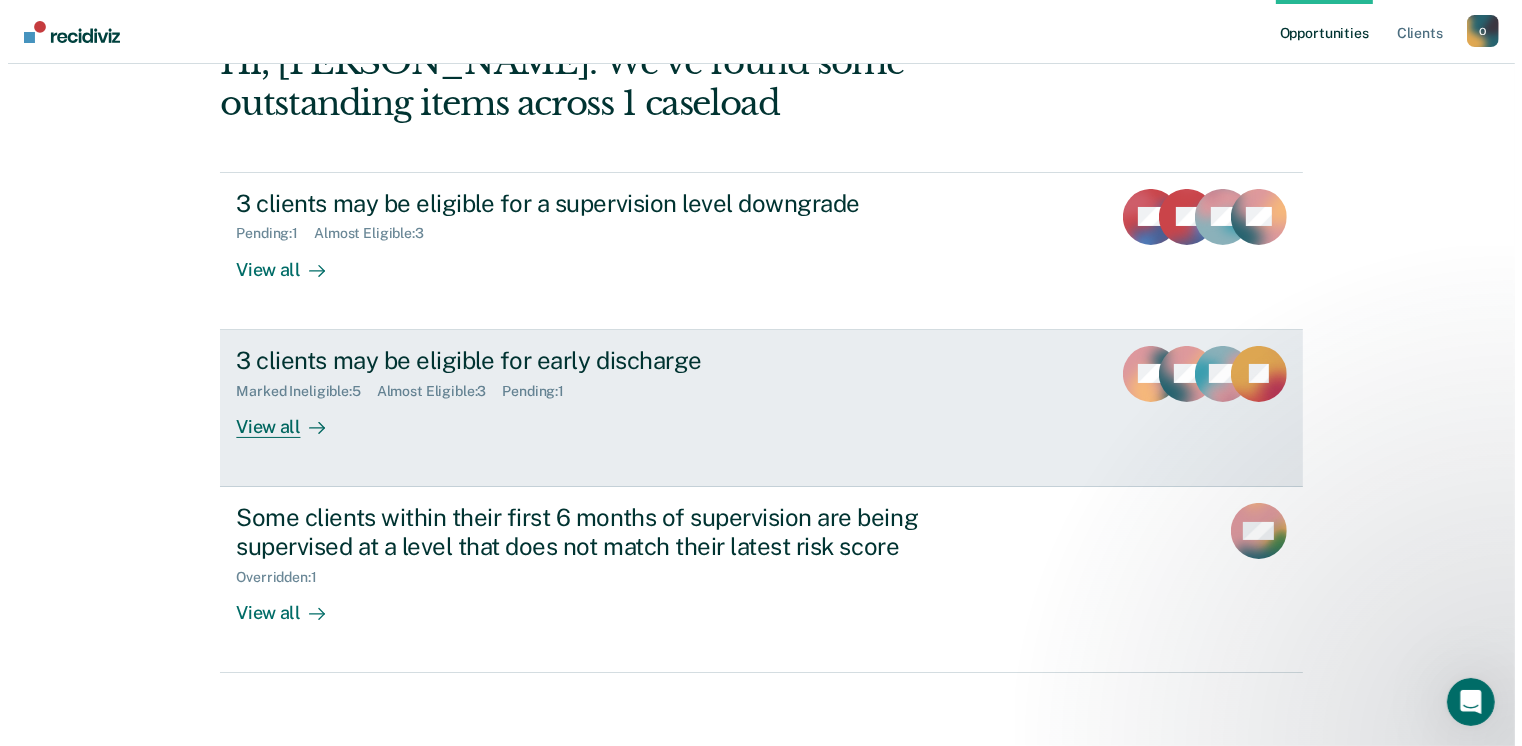 scroll, scrollTop: 0, scrollLeft: 0, axis: both 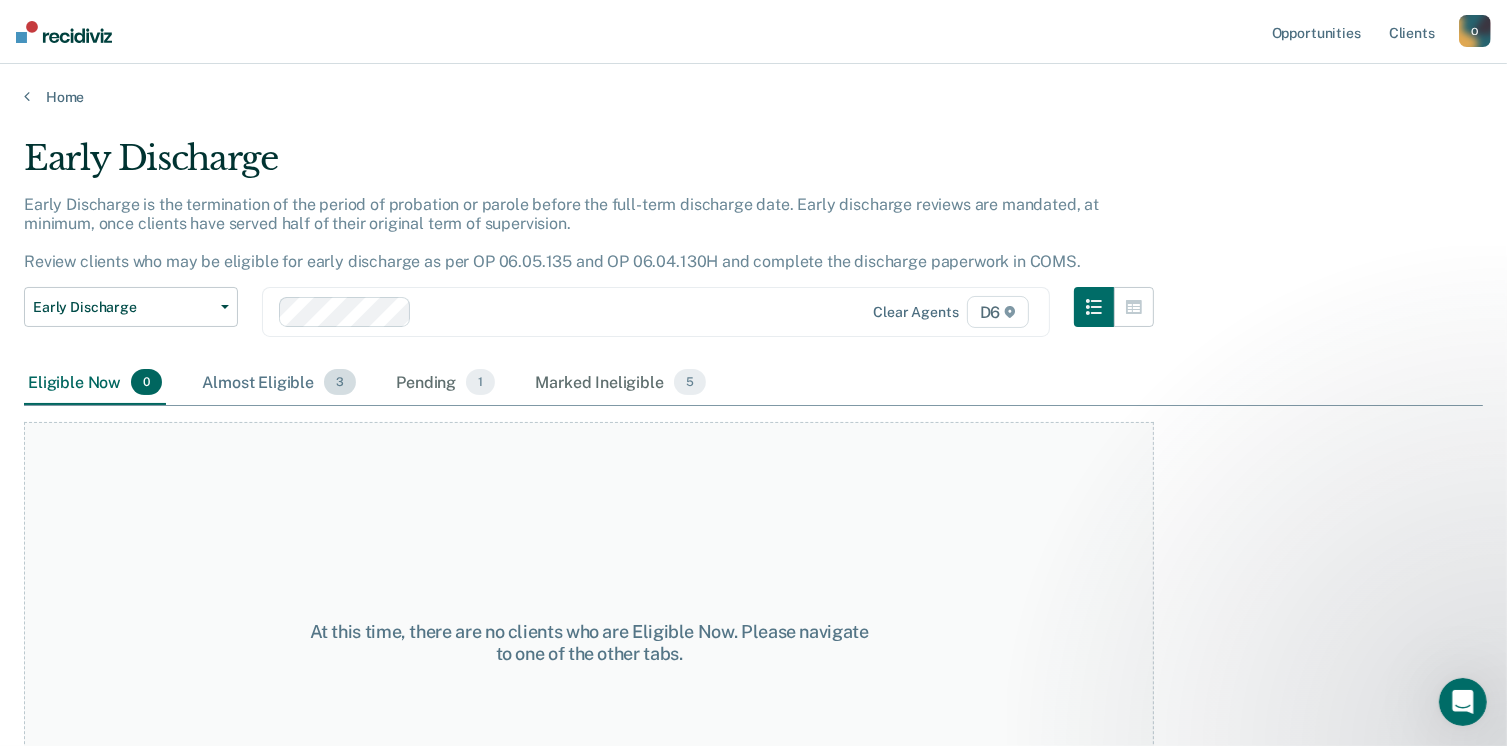 click on "Almost Eligible 3" at bounding box center [279, 383] 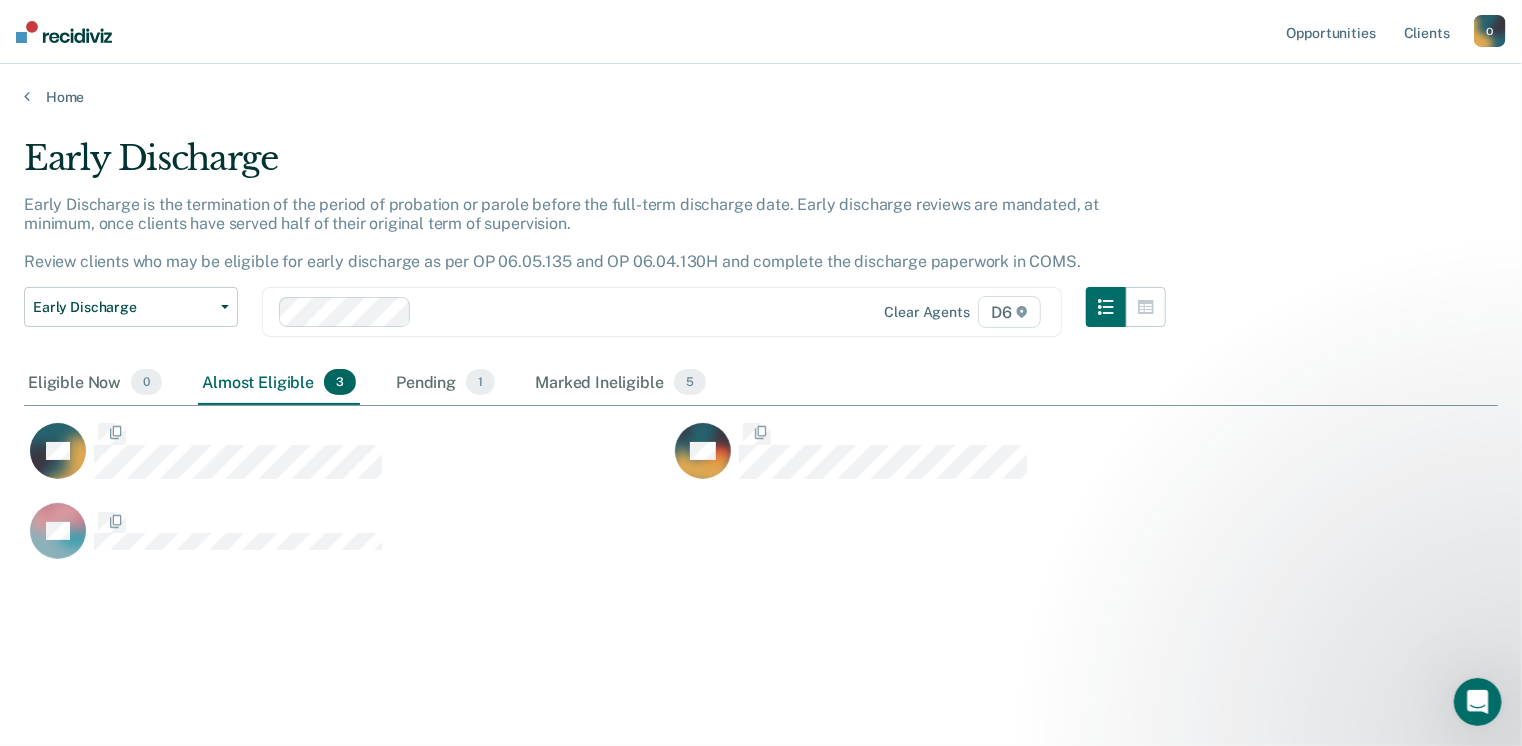 scroll, scrollTop: 16, scrollLeft: 16, axis: both 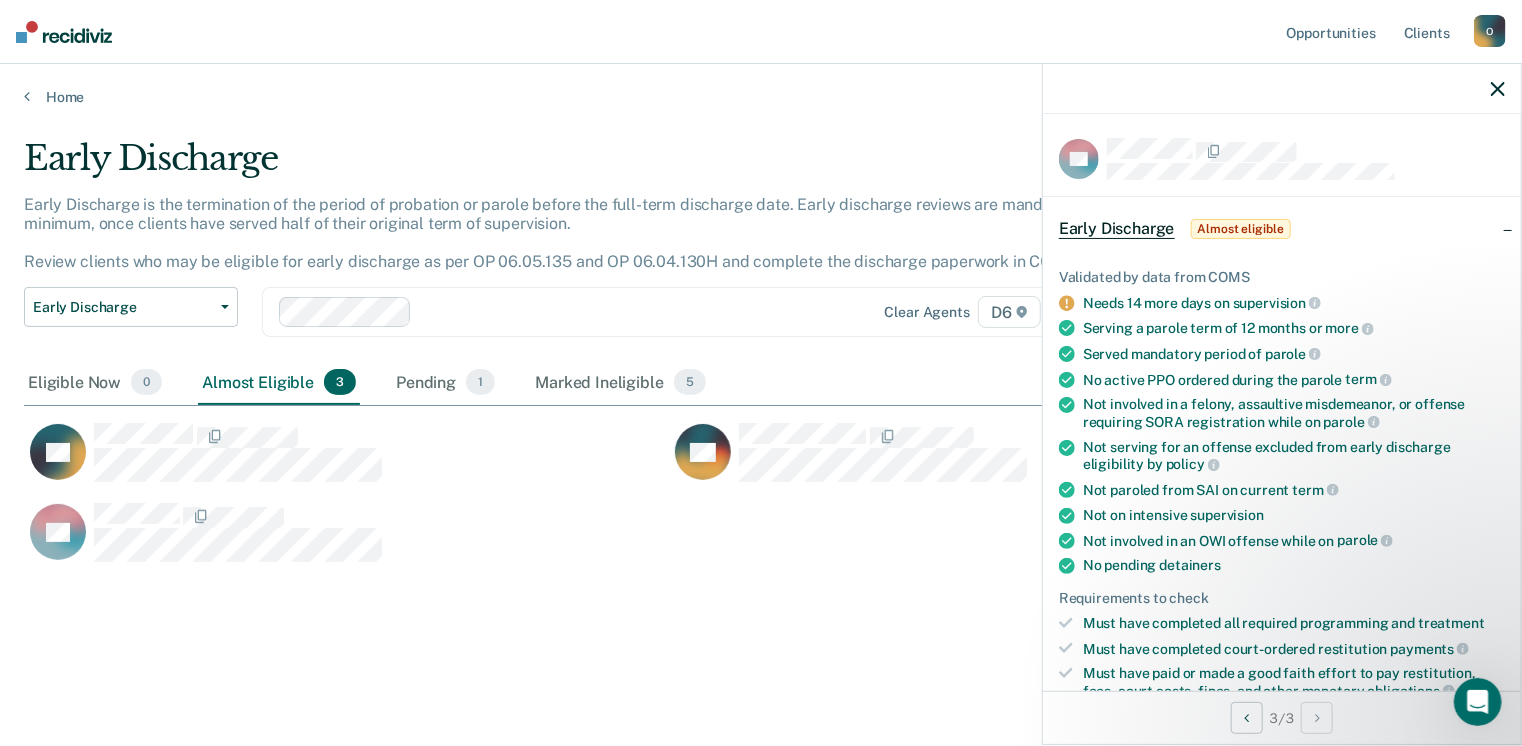 click 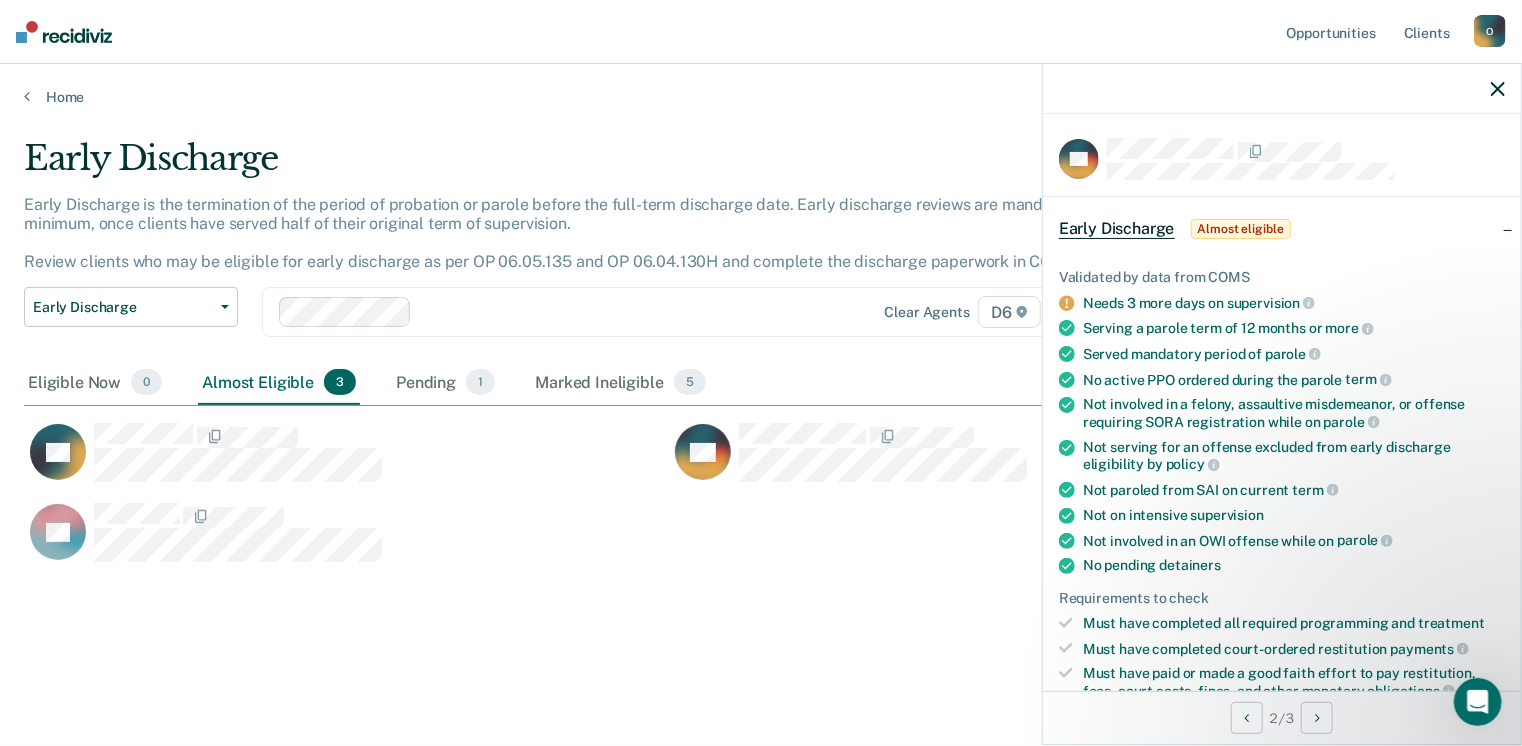 click 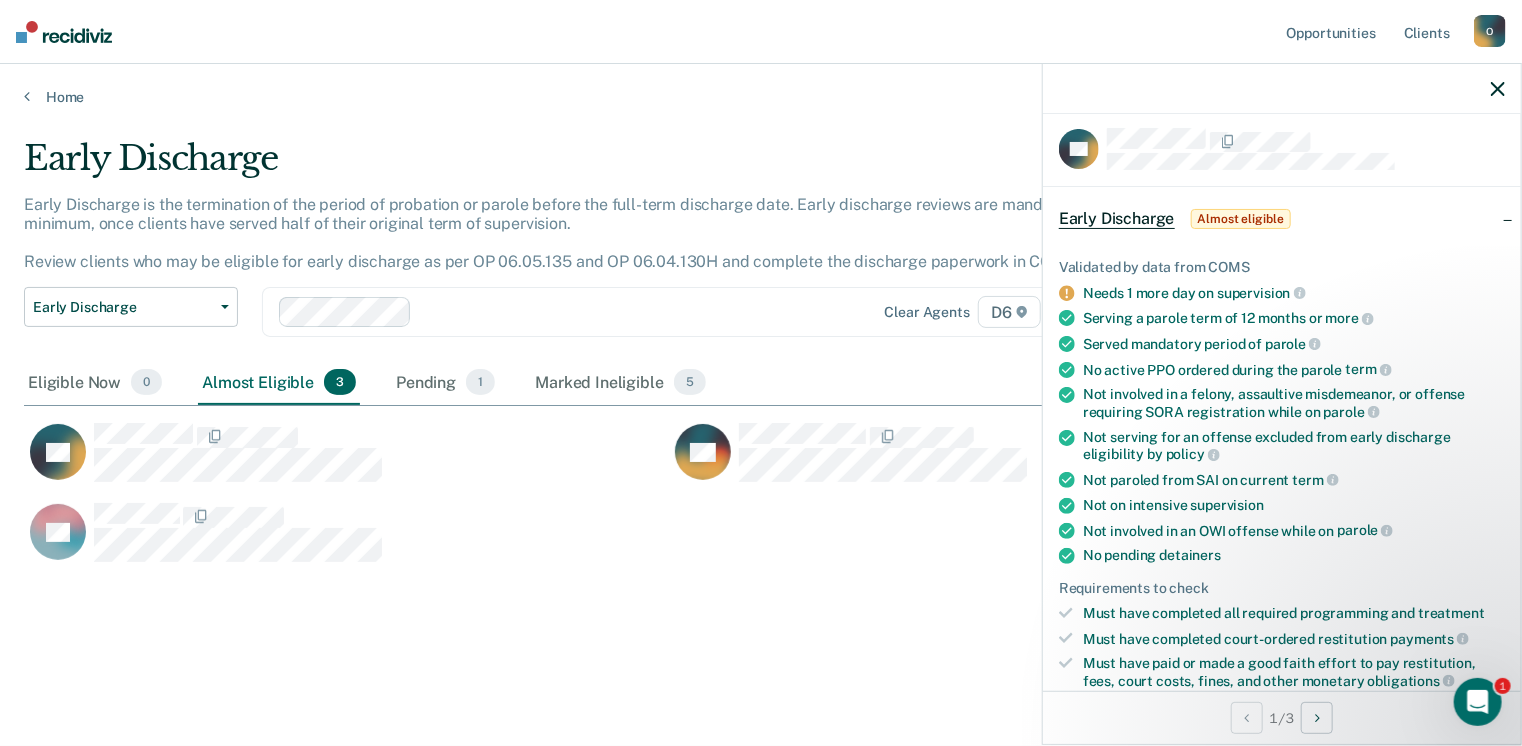 scroll, scrollTop: 0, scrollLeft: 0, axis: both 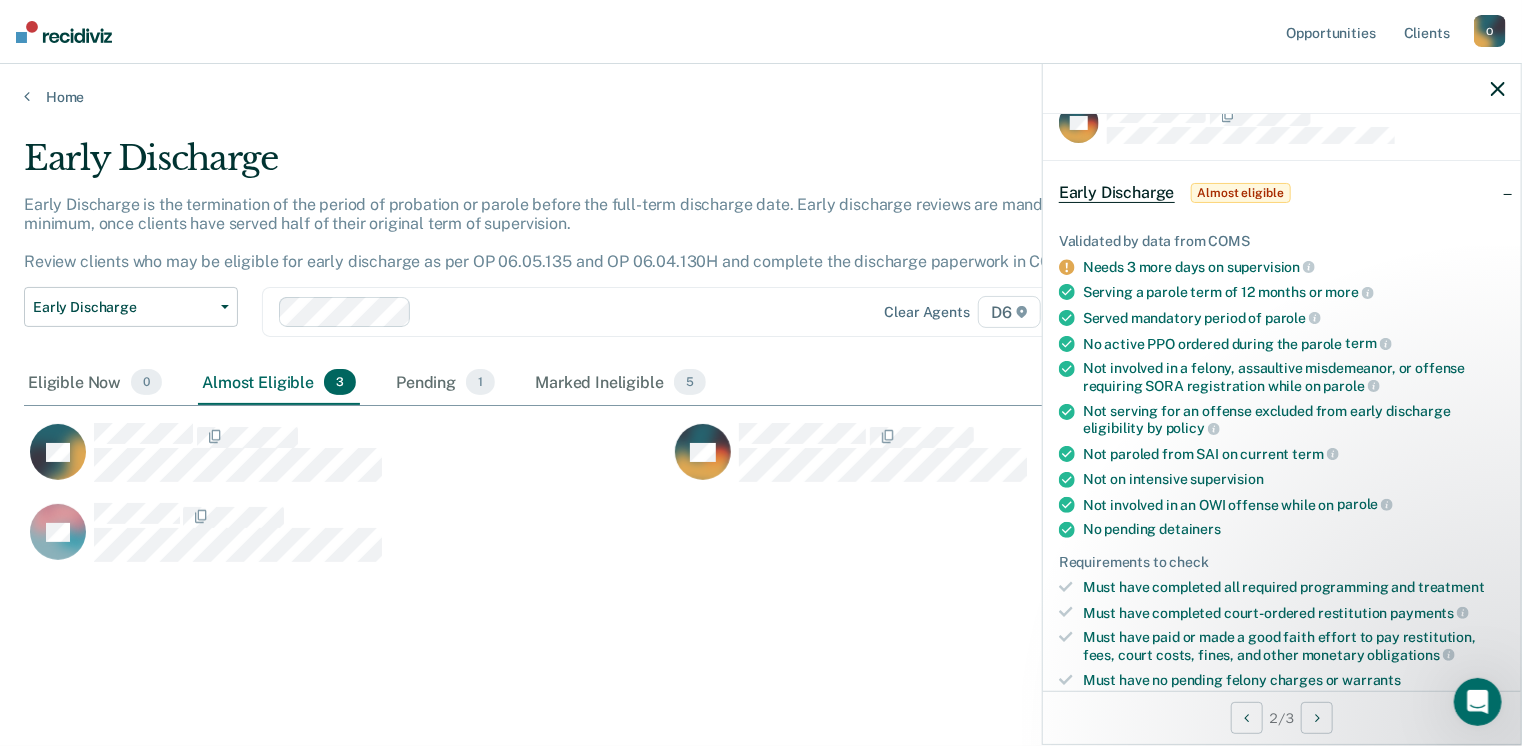 click 